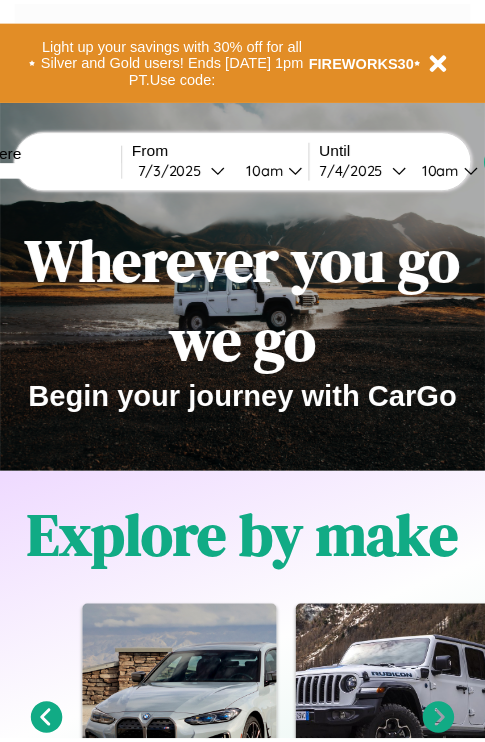 scroll, scrollTop: 0, scrollLeft: 0, axis: both 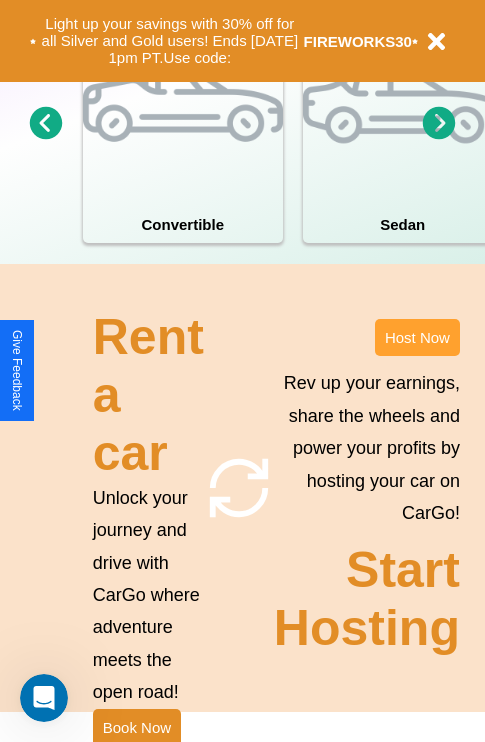 click on "Host Now" at bounding box center (417, 337) 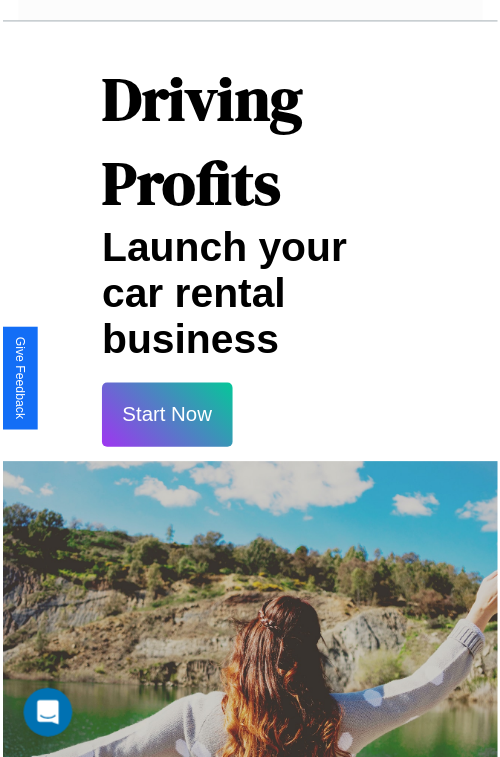 scroll, scrollTop: 35, scrollLeft: 0, axis: vertical 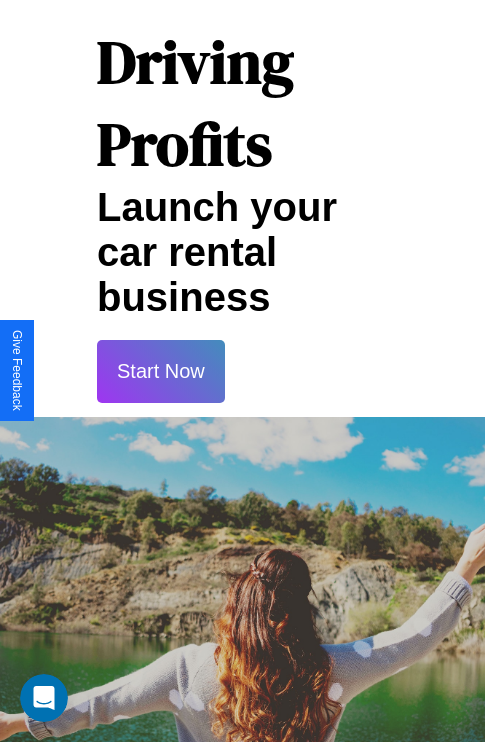 click on "Start Now" at bounding box center (161, 371) 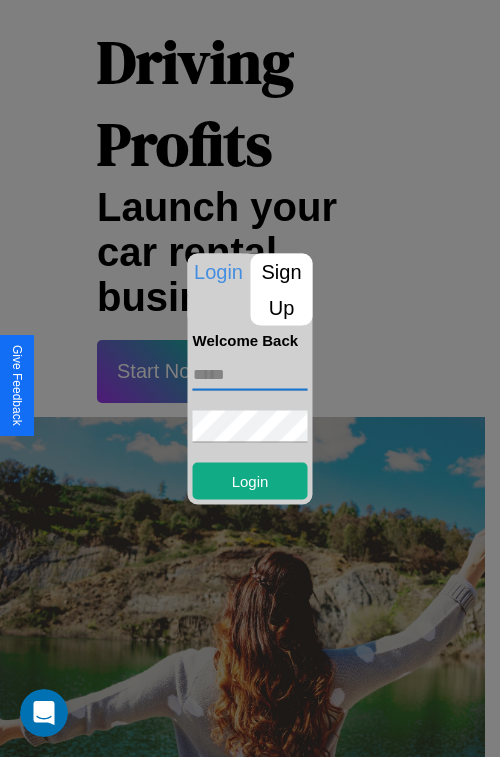 click at bounding box center [250, 374] 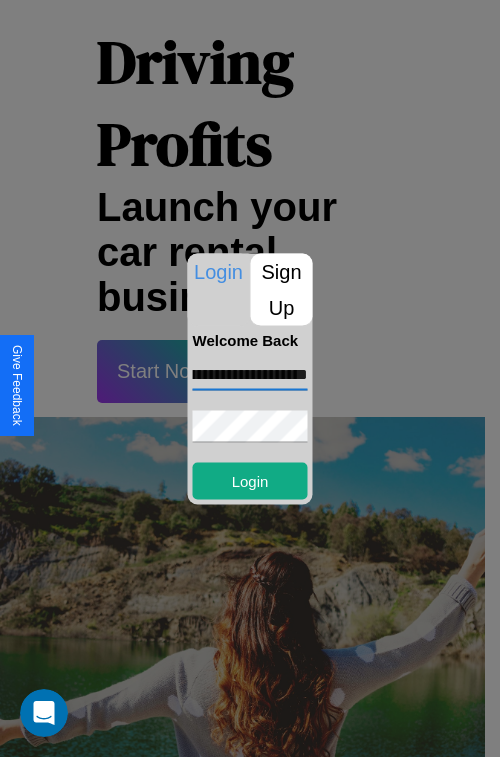 scroll, scrollTop: 0, scrollLeft: 71, axis: horizontal 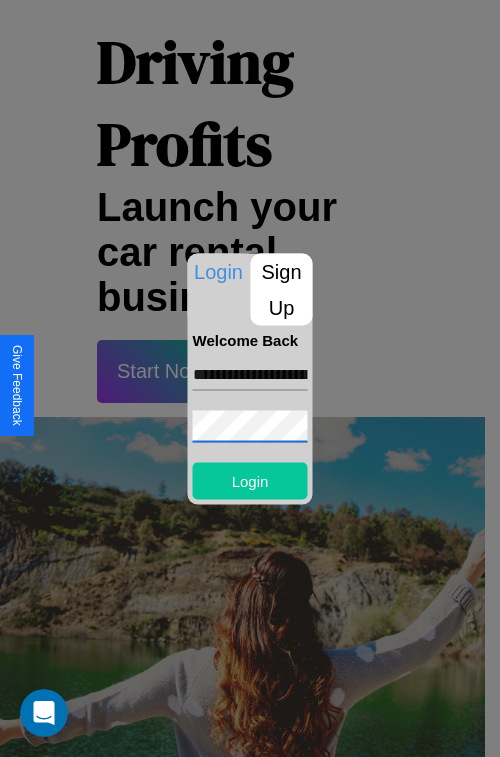 click on "Login" at bounding box center (250, 480) 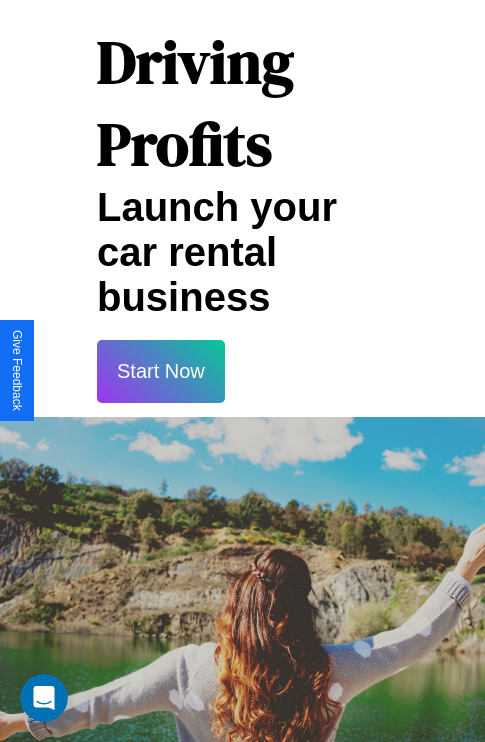 scroll, scrollTop: 37, scrollLeft: 0, axis: vertical 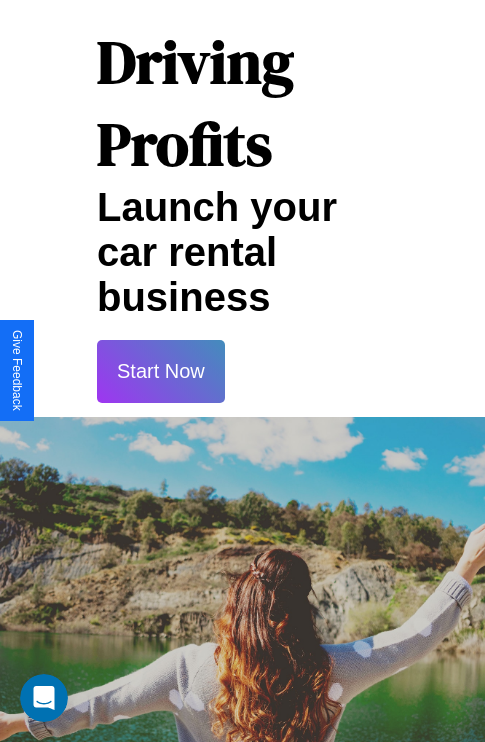 click on "Start Now" at bounding box center [161, 371] 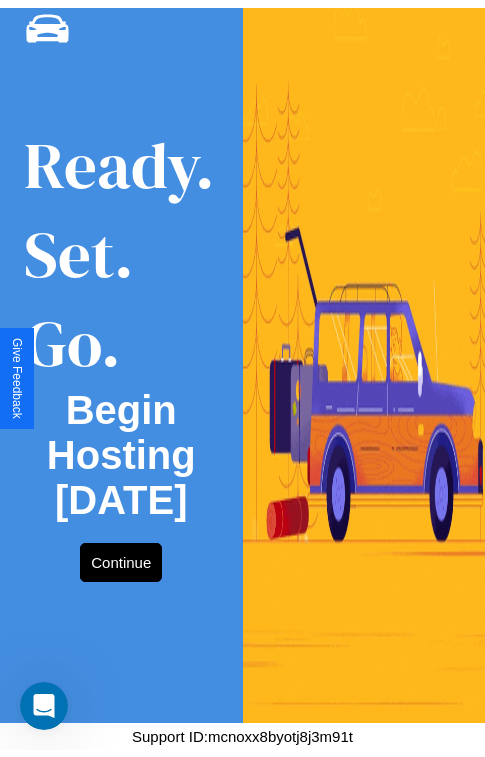scroll, scrollTop: 0, scrollLeft: 0, axis: both 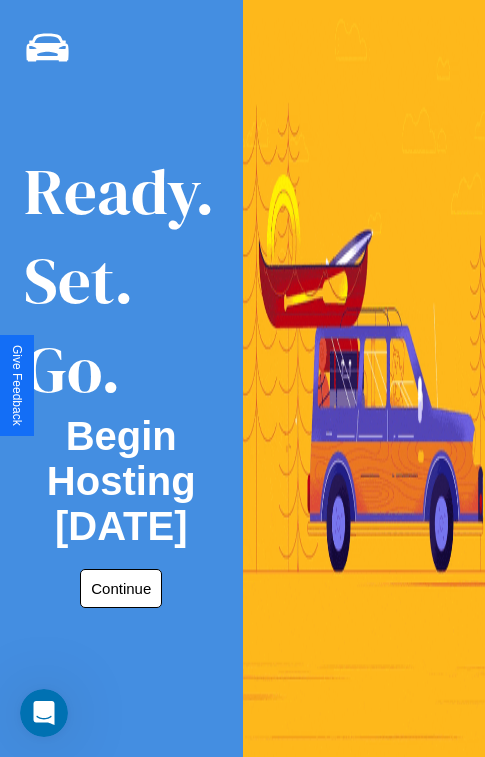 click on "Continue" at bounding box center [121, 588] 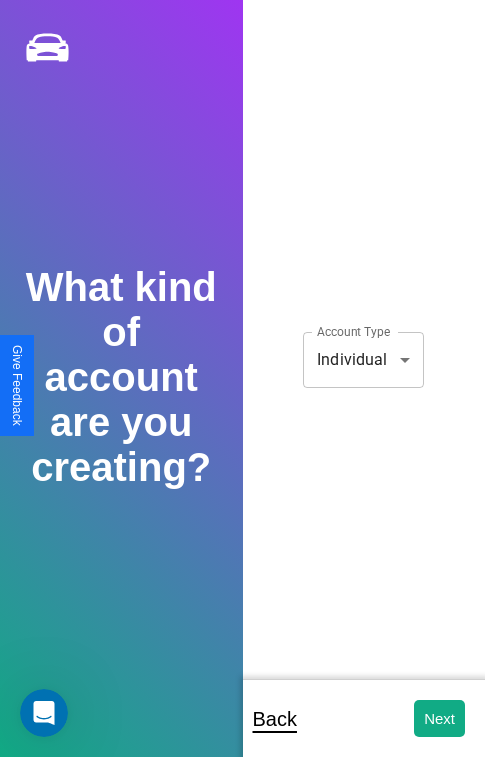 click on "**********" at bounding box center [242, 392] 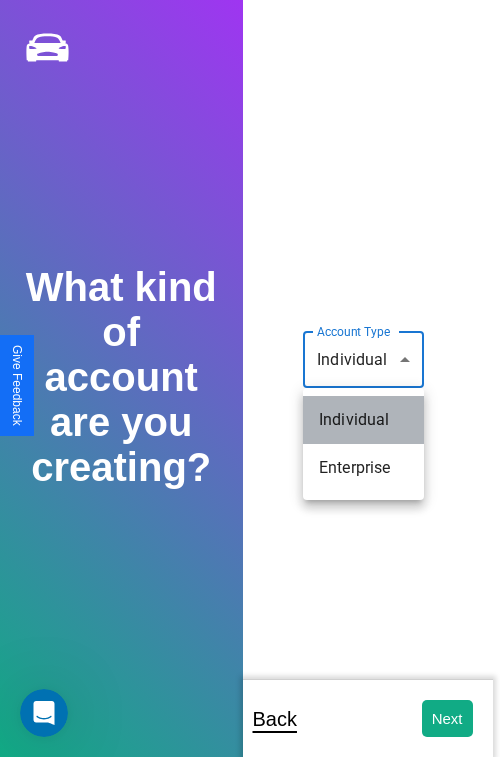 click on "Individual" at bounding box center (363, 420) 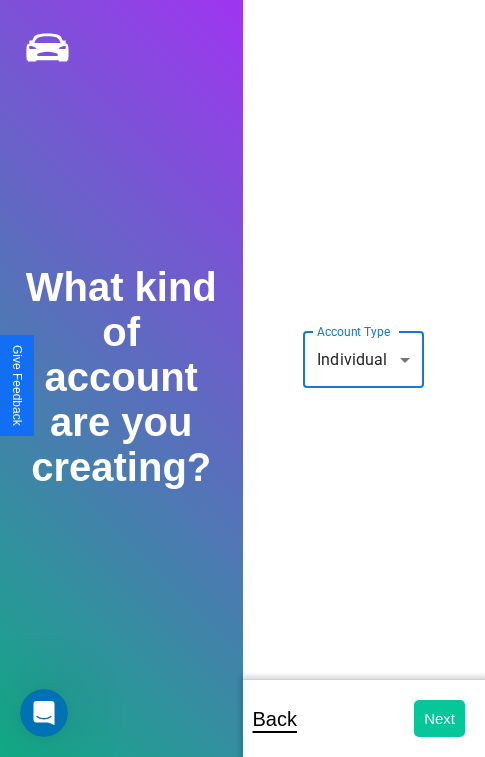 click on "Next" at bounding box center (439, 718) 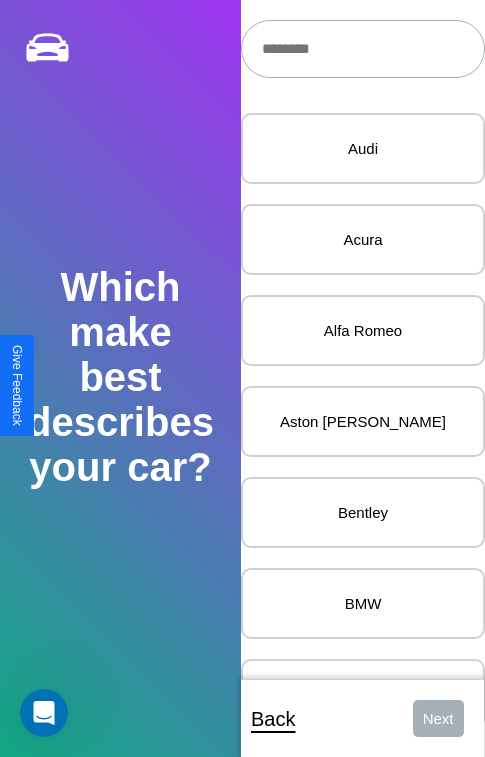scroll, scrollTop: 27, scrollLeft: 0, axis: vertical 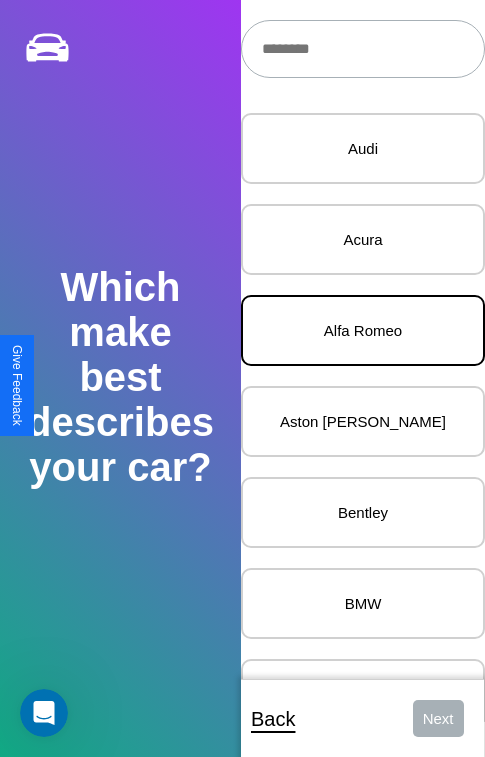click on "Alfa Romeo" at bounding box center [363, 330] 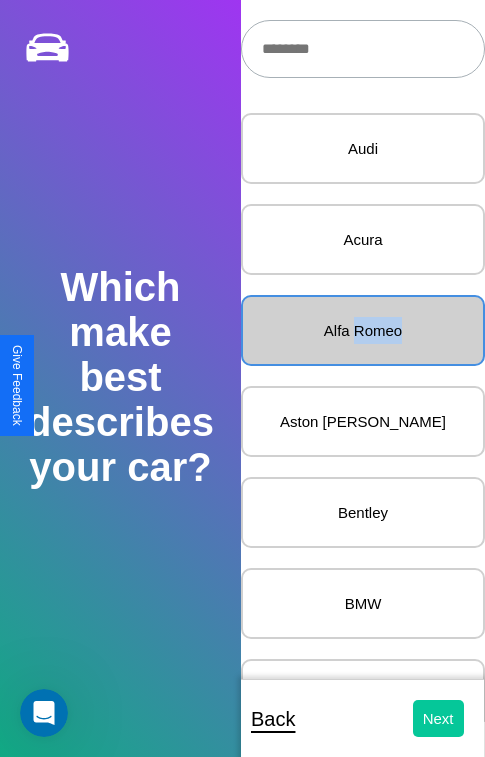 click on "Next" at bounding box center [438, 718] 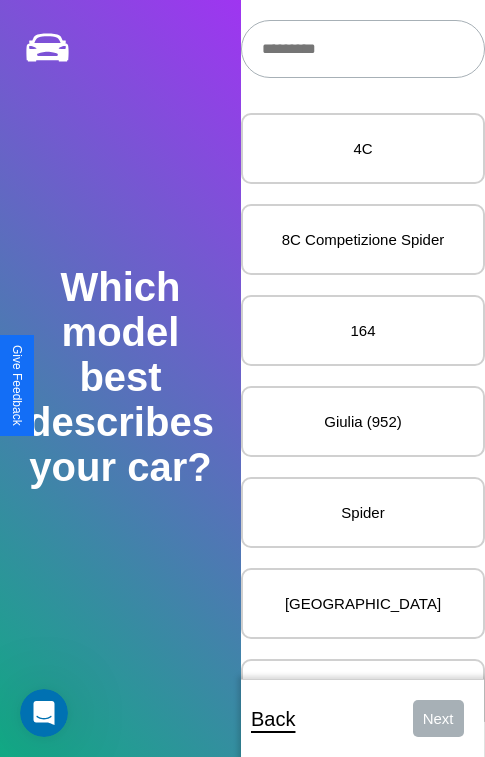 click at bounding box center [363, 49] 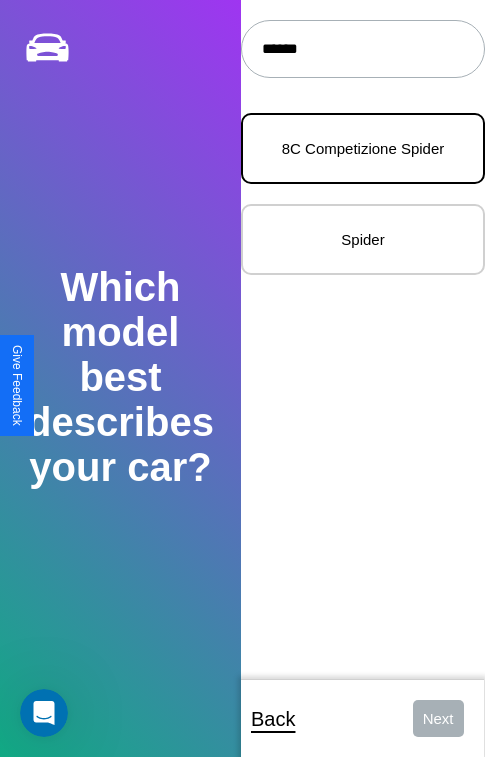 type on "******" 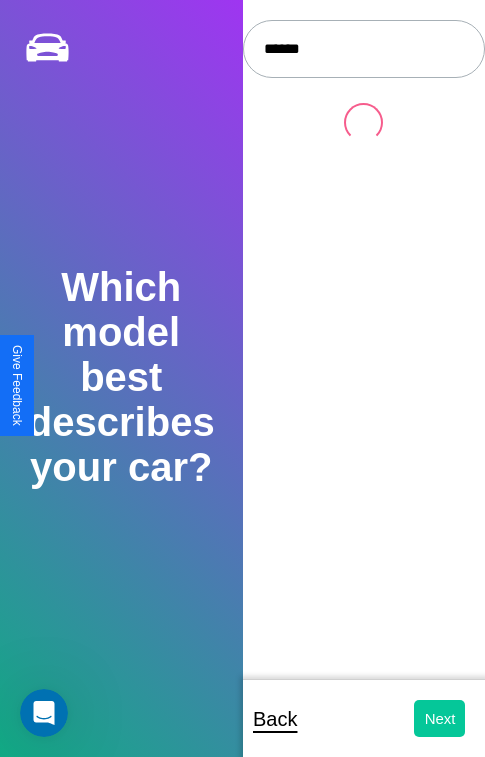 click on "Next" at bounding box center [439, 718] 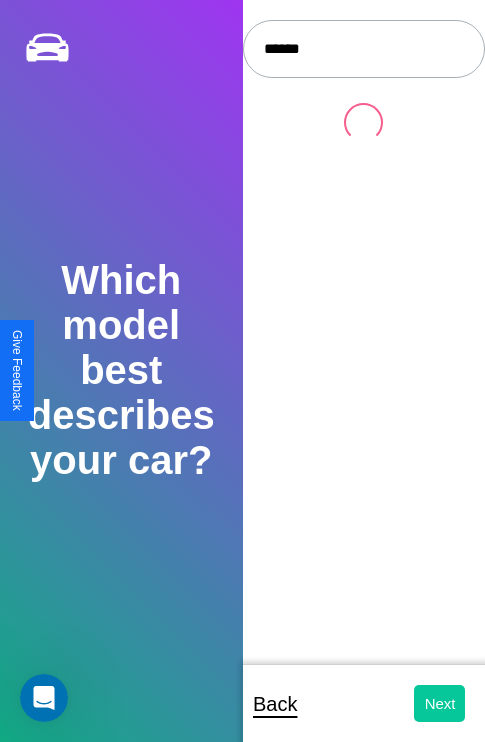 select on "*****" 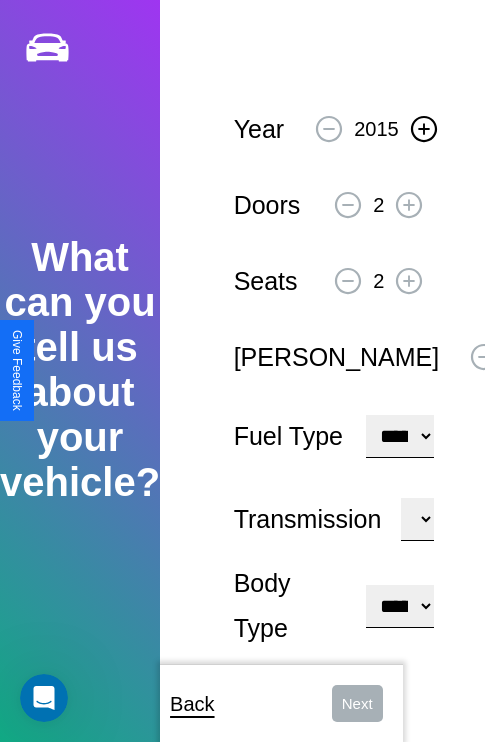 click 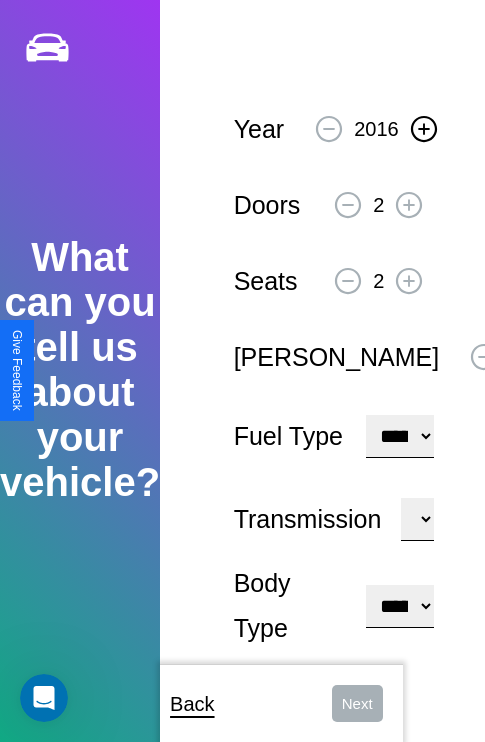 click 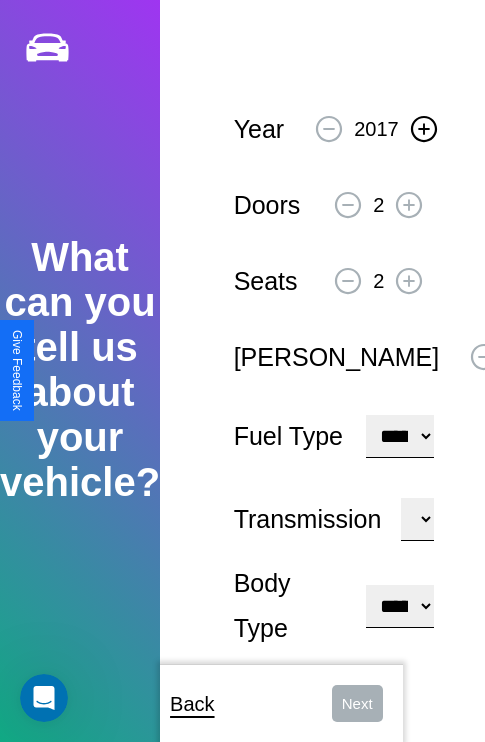 click 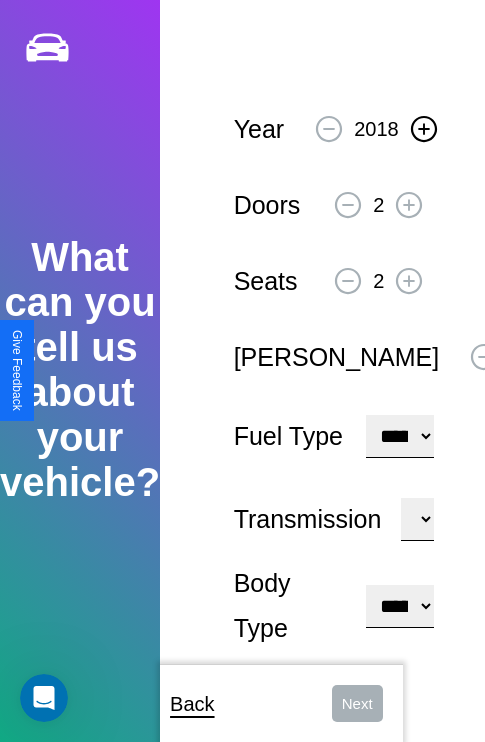 click 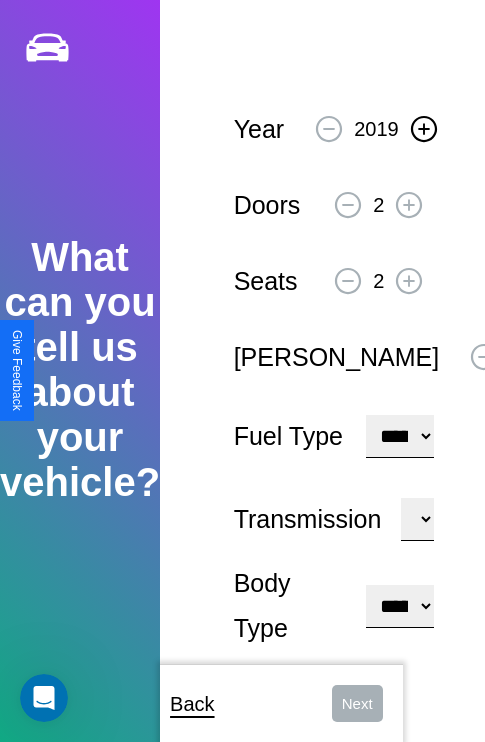 click 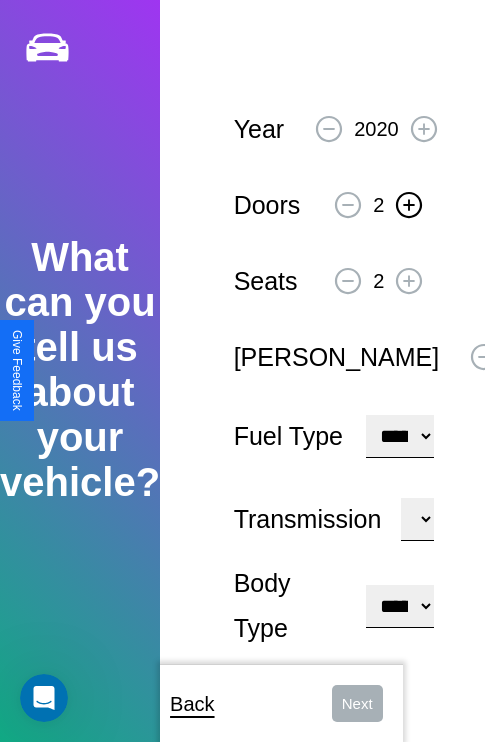 click 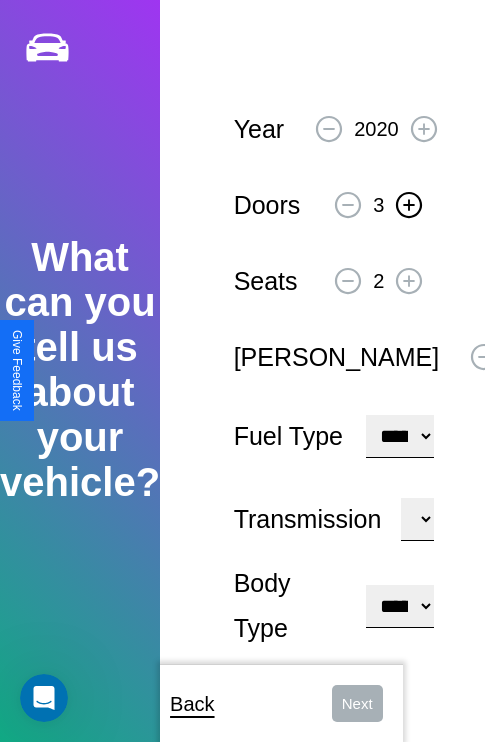 click 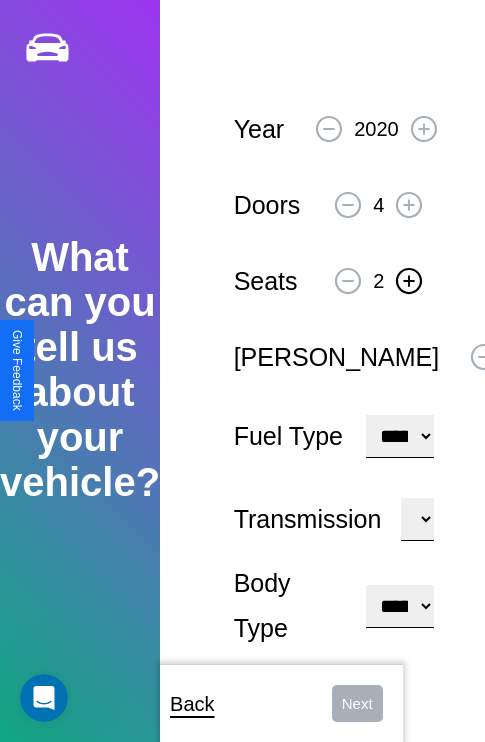 click 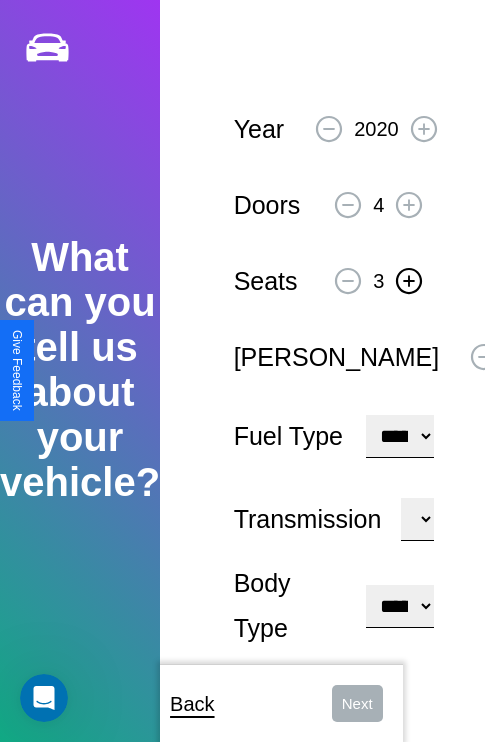 click 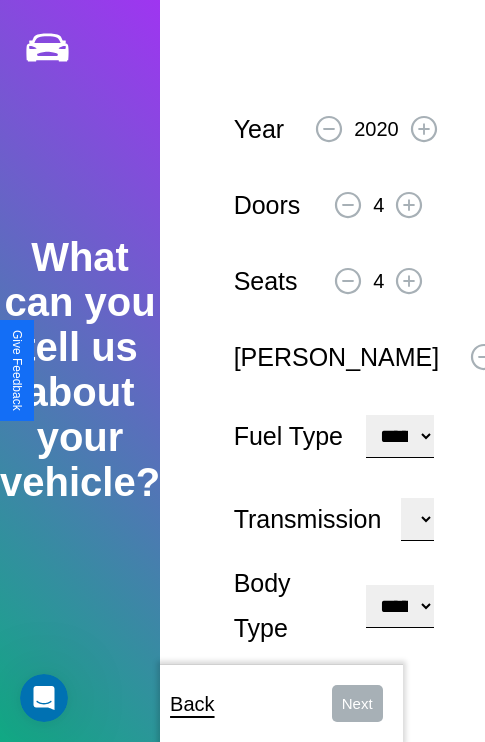 click 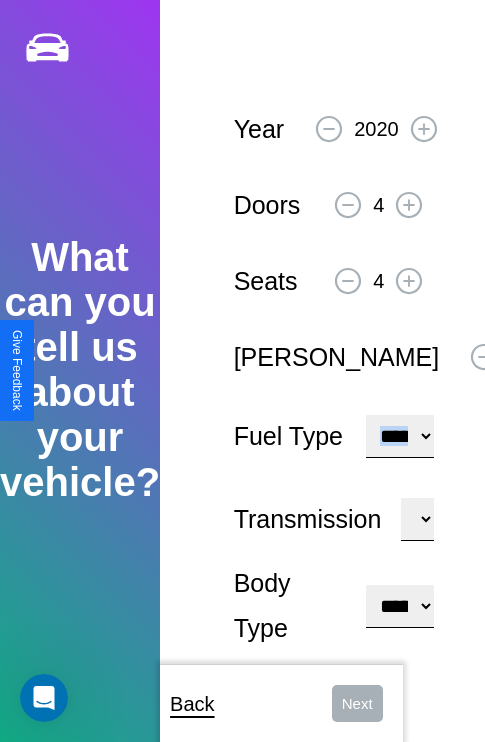 click on "**********" at bounding box center [400, 436] 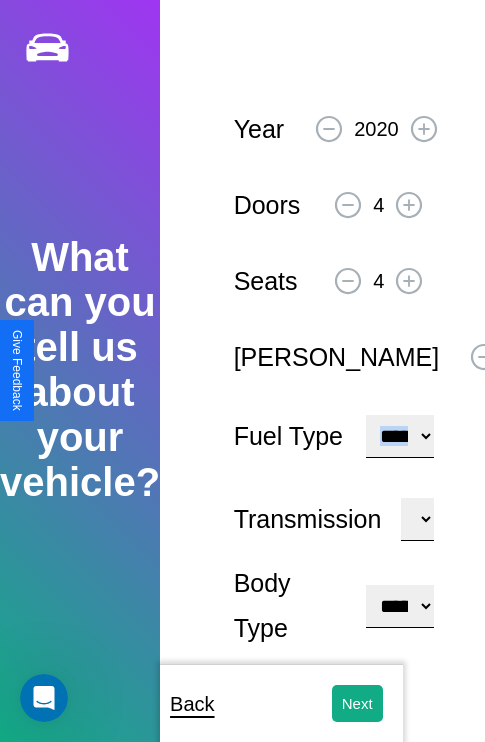 click on "**********" at bounding box center [400, 606] 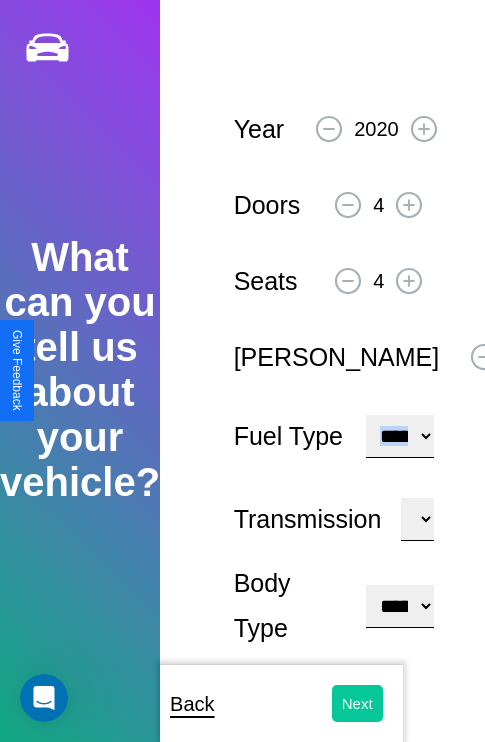 click on "Next" at bounding box center (357, 703) 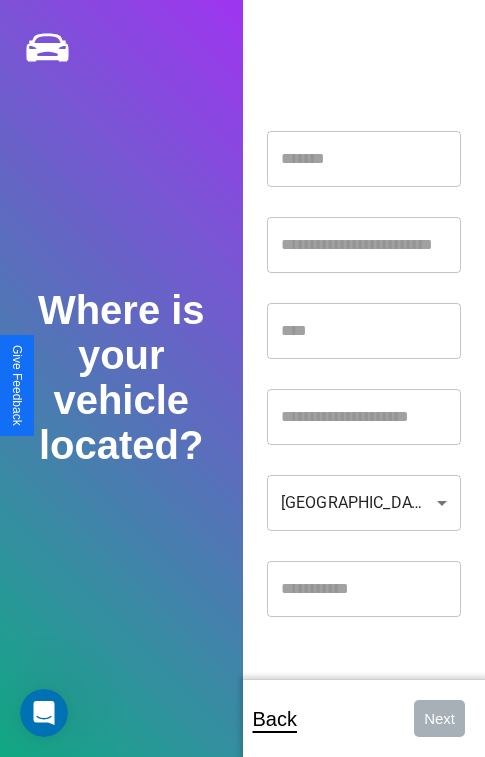 click at bounding box center [364, 159] 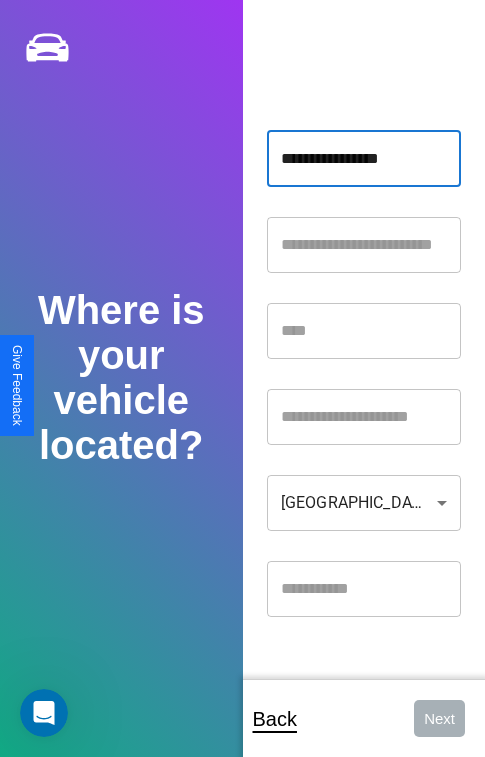 type on "**********" 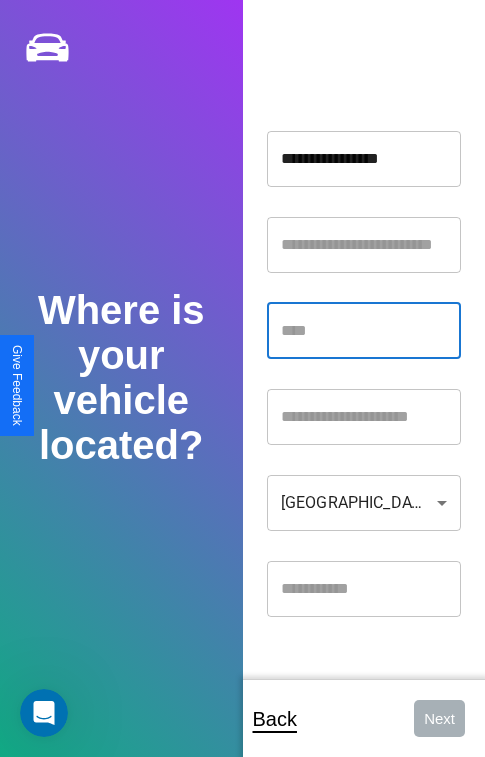 click at bounding box center [364, 331] 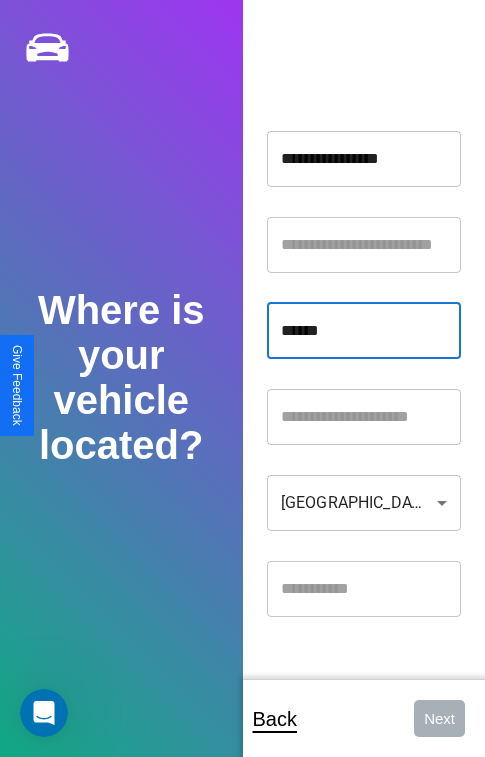 type on "******" 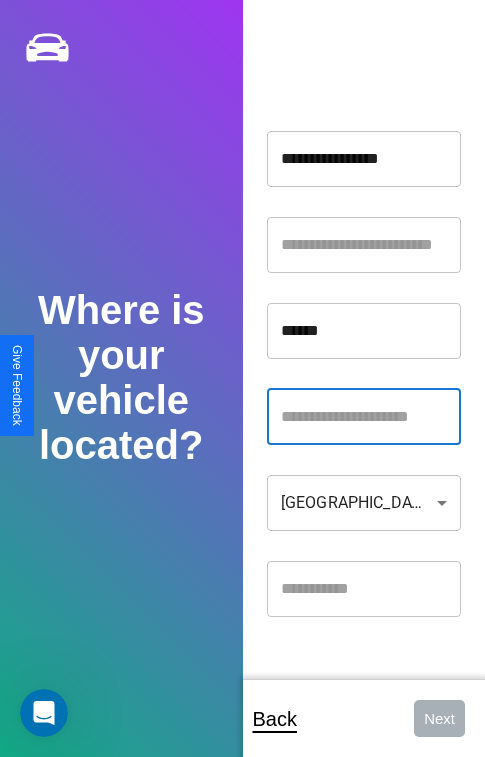 click at bounding box center (364, 417) 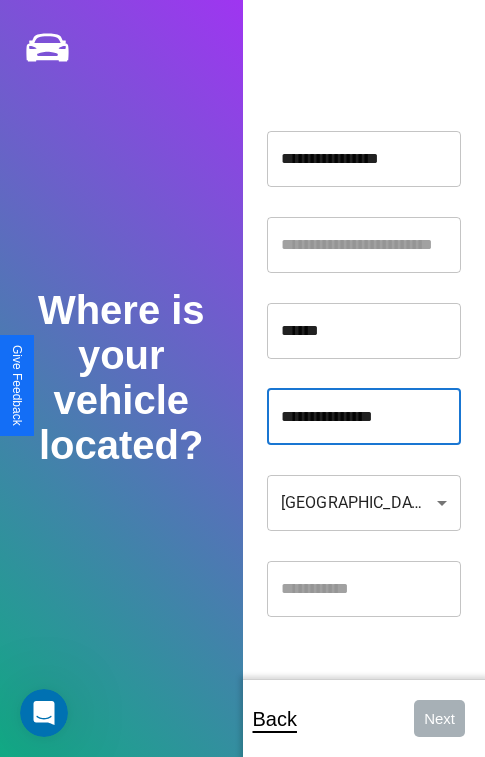 type on "**********" 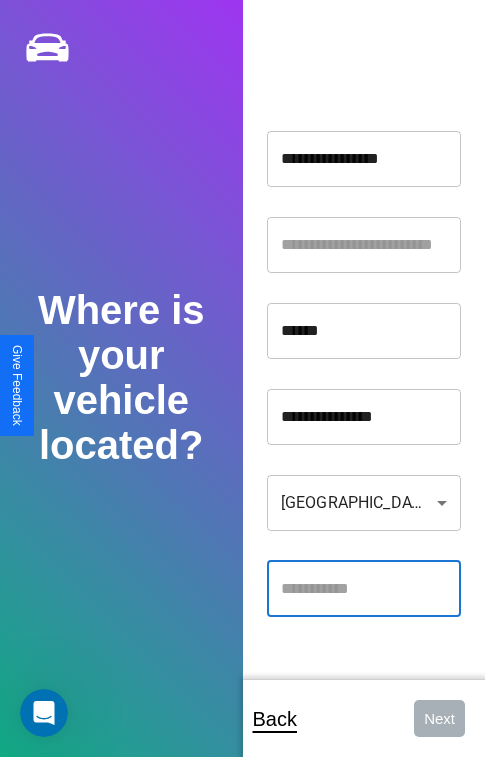 click at bounding box center [364, 589] 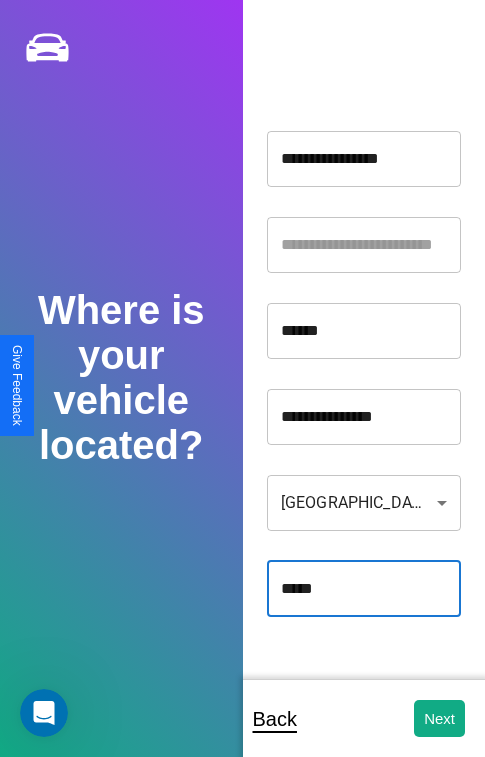 type on "*****" 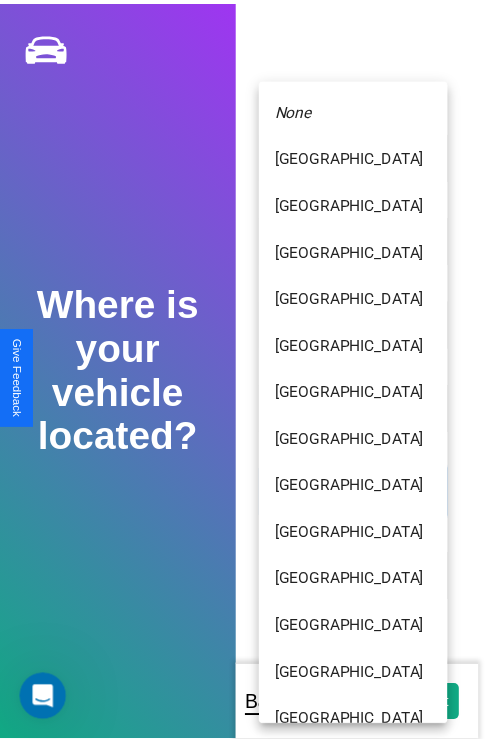 scroll, scrollTop: 56, scrollLeft: 0, axis: vertical 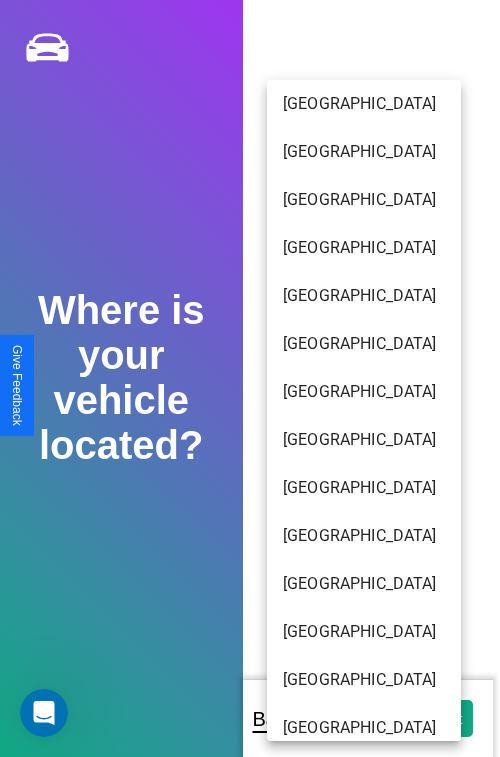 click on "[GEOGRAPHIC_DATA]" at bounding box center (364, 104) 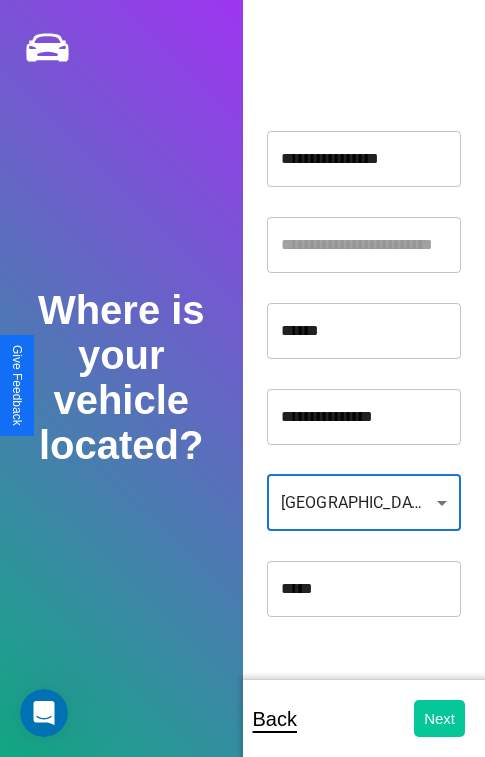 click on "Next" at bounding box center [439, 718] 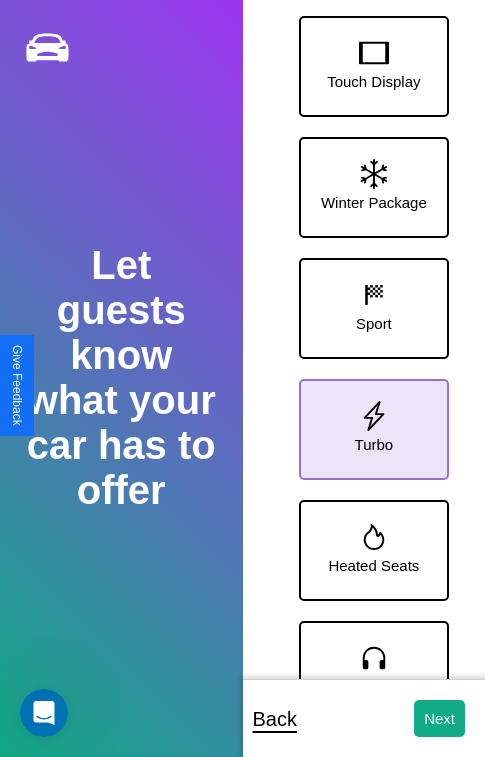 click 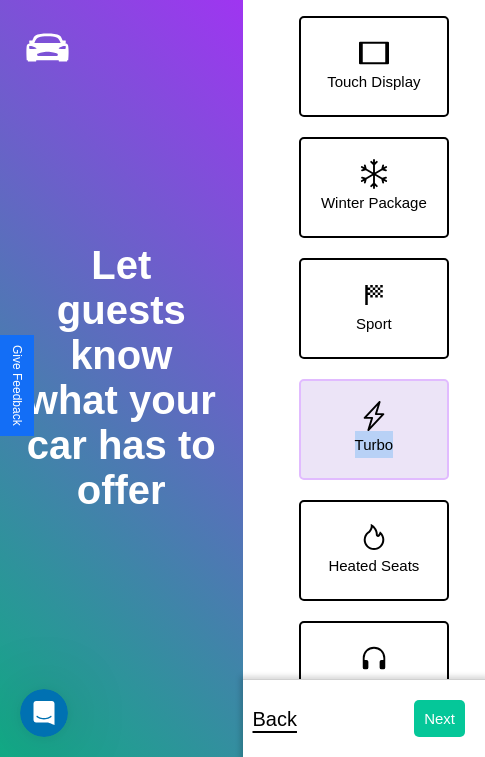 click on "Next" at bounding box center (439, 718) 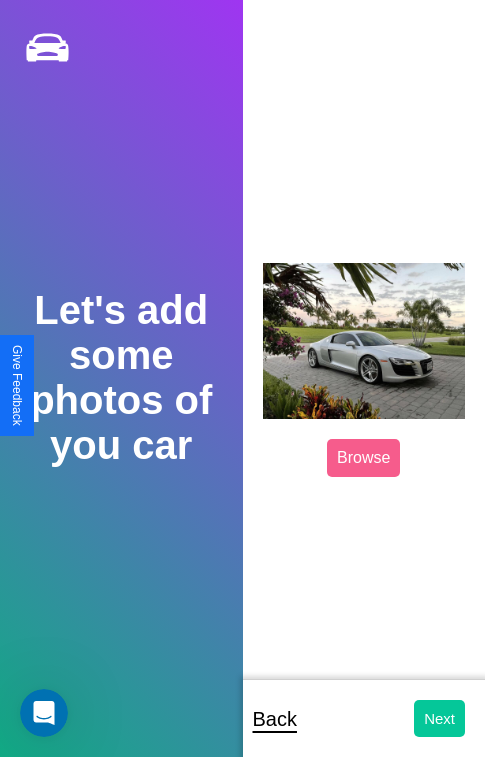 click on "Next" at bounding box center [439, 718] 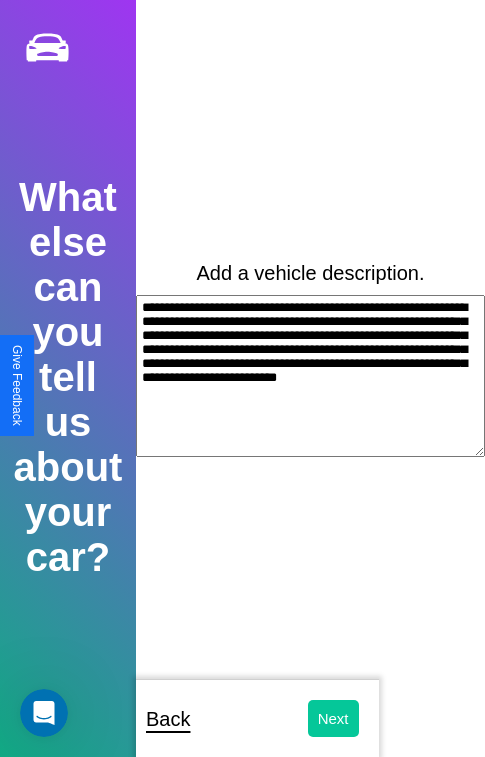 type on "**********" 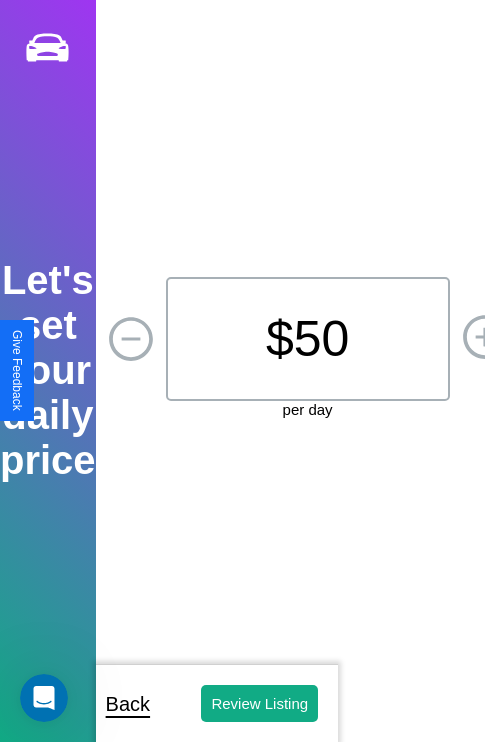 click on "$ 50" at bounding box center (308, 339) 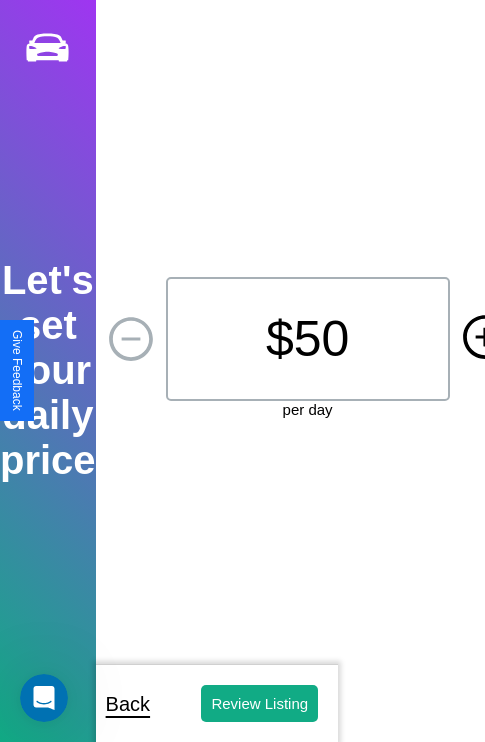 click 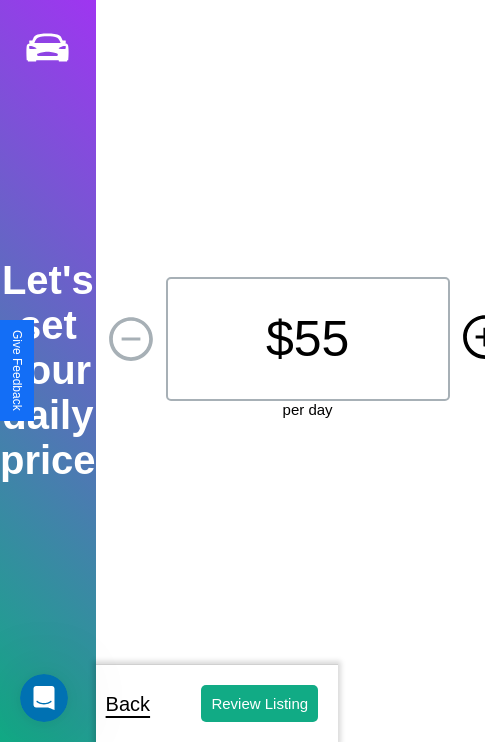 click 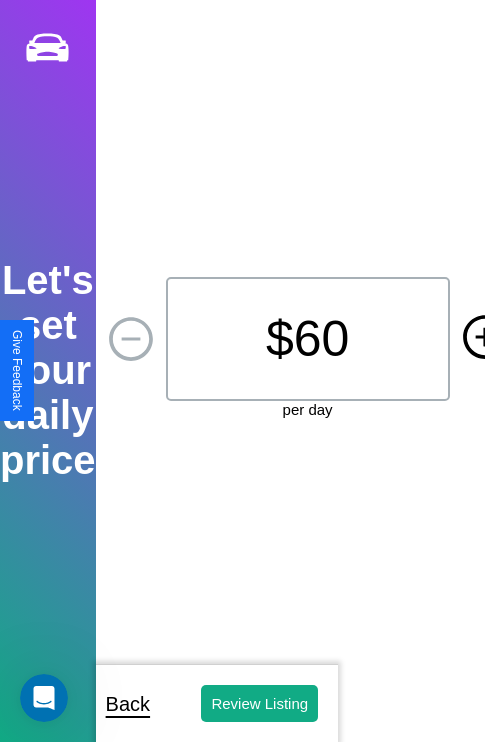 click 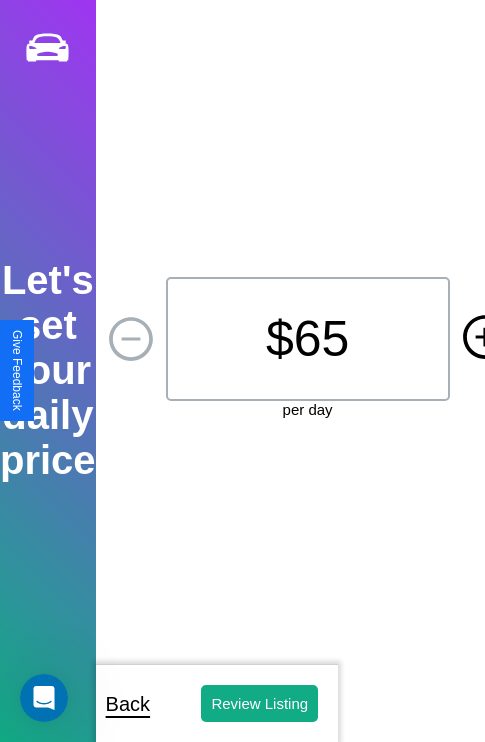 click 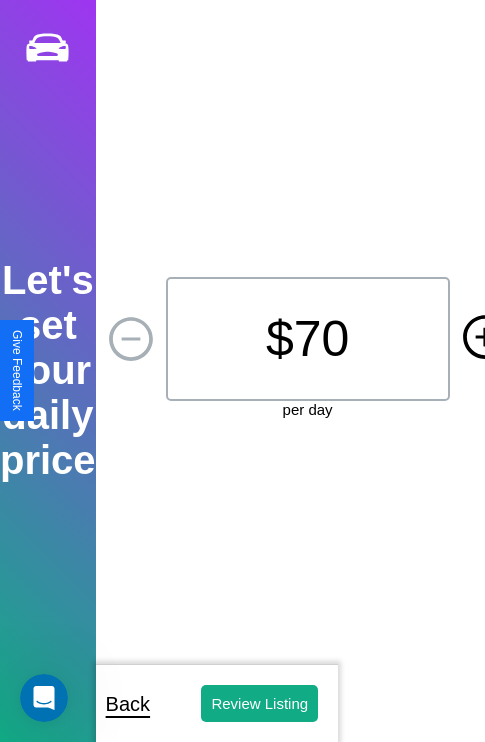 click 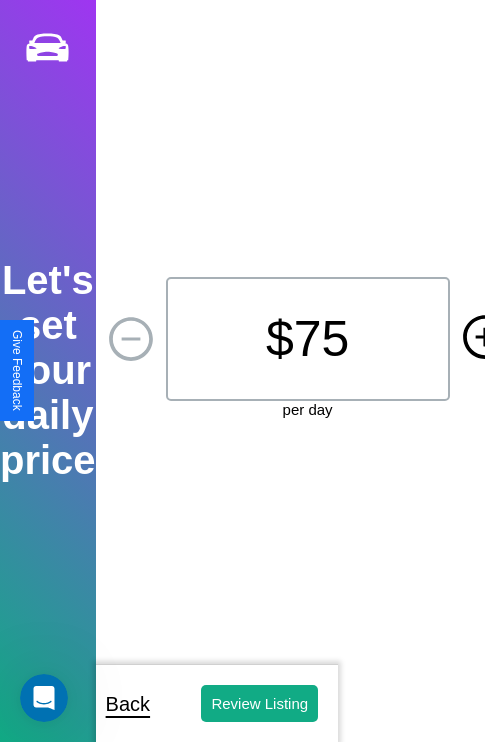 click 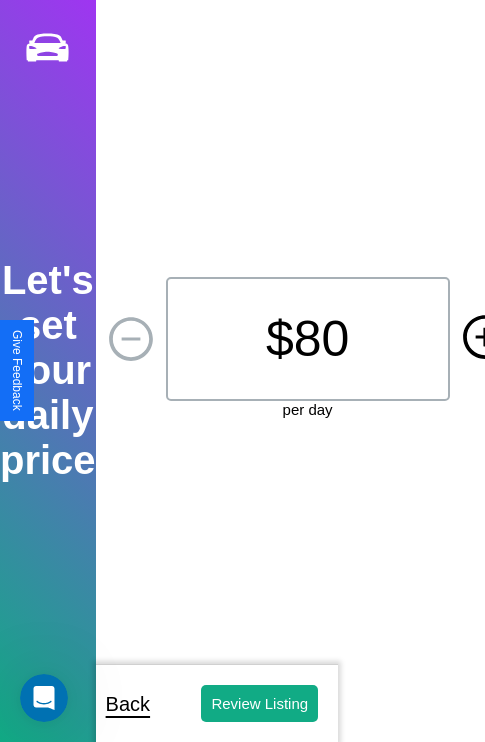 click 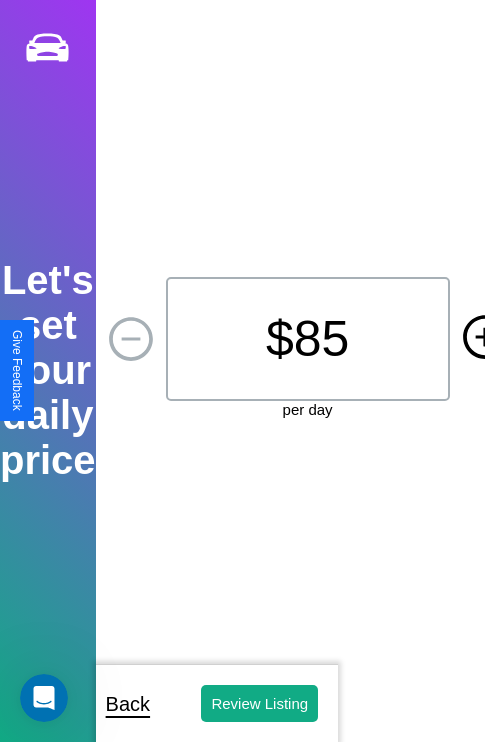 click 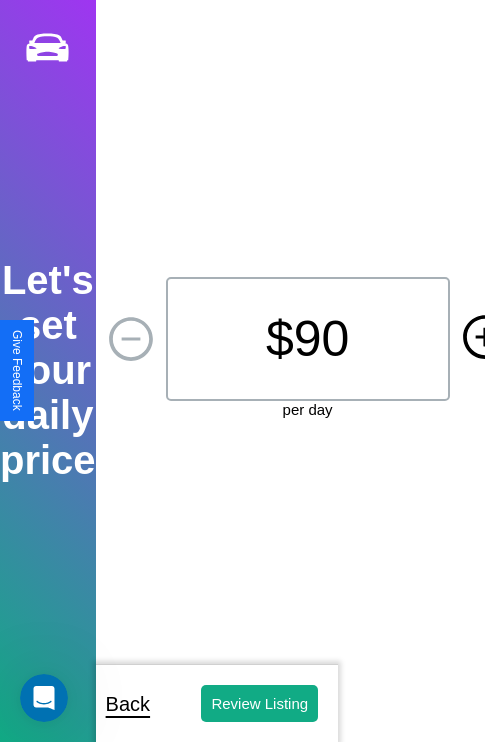 click 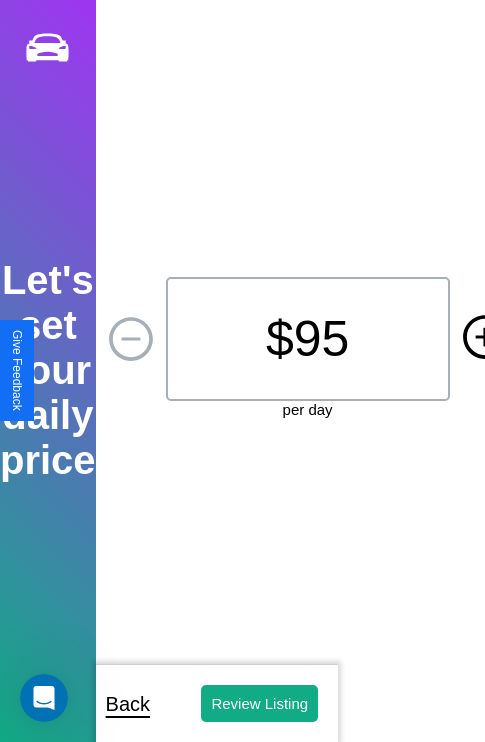 click 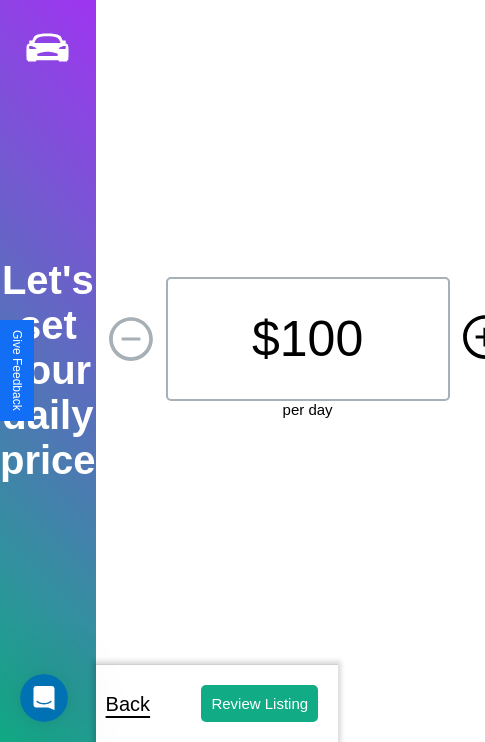 click 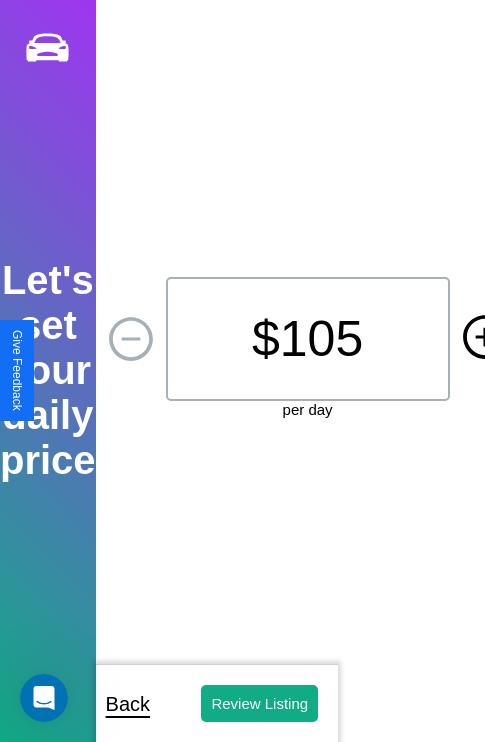 click 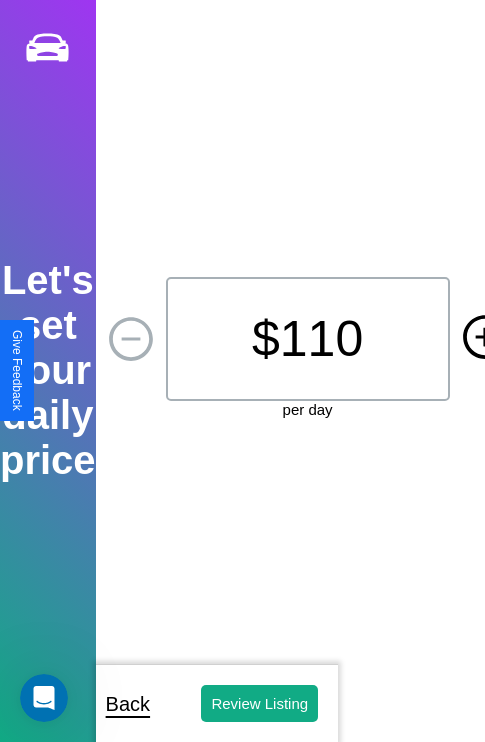 click 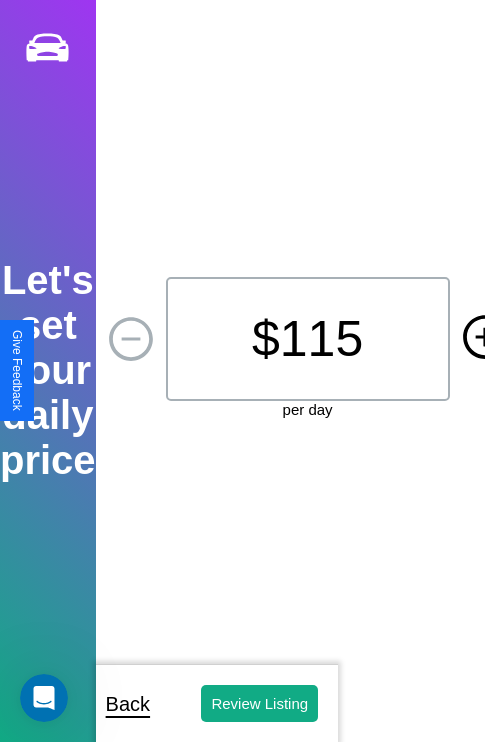 click 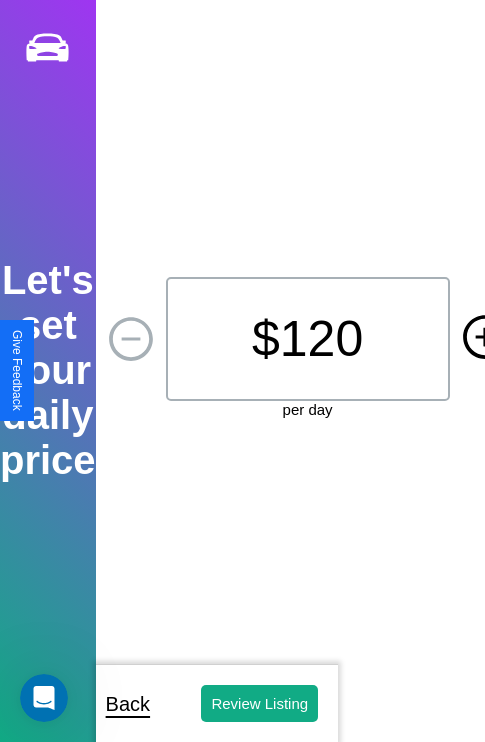 click 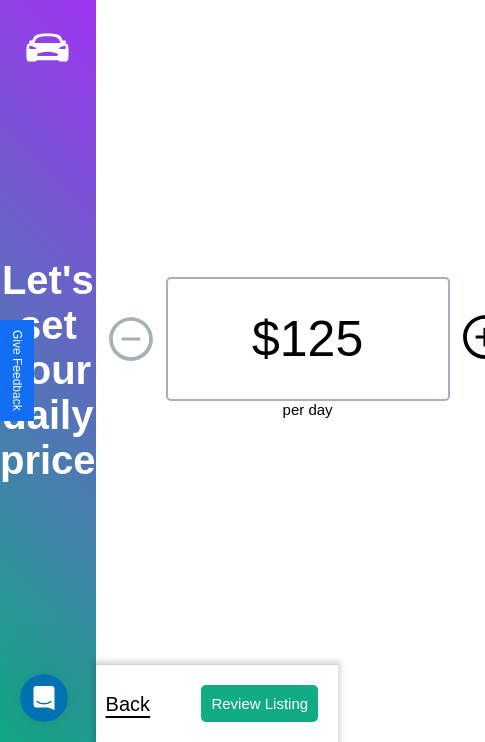click 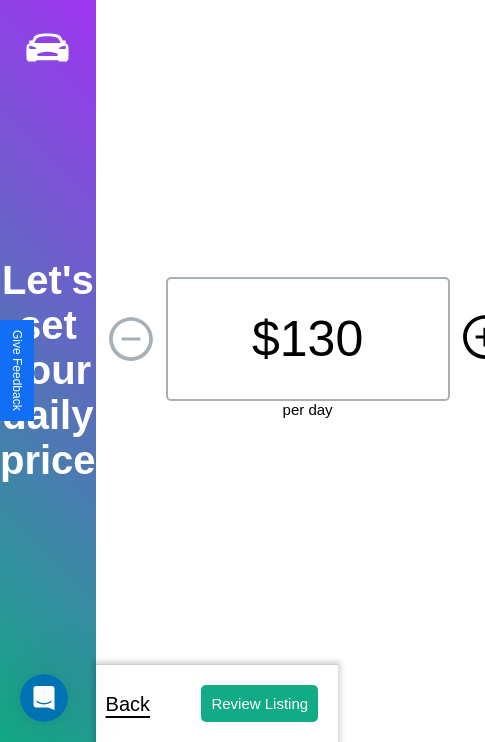 click 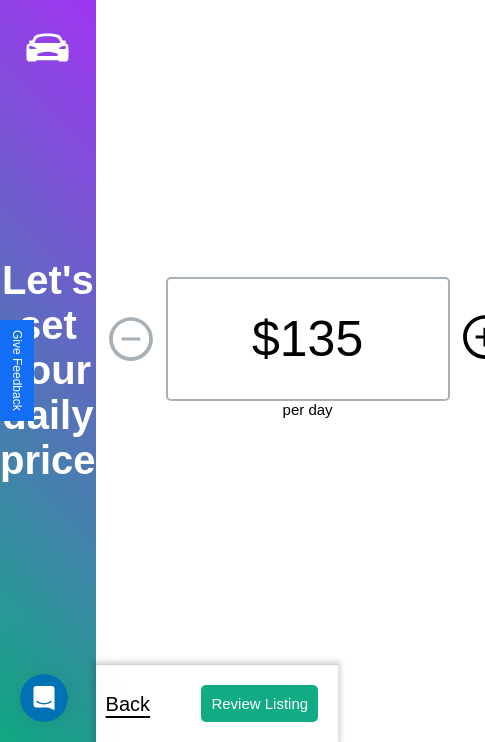 click 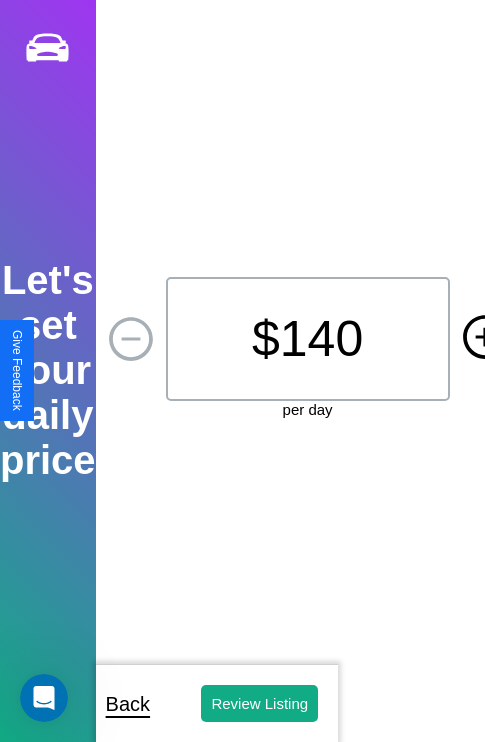 click 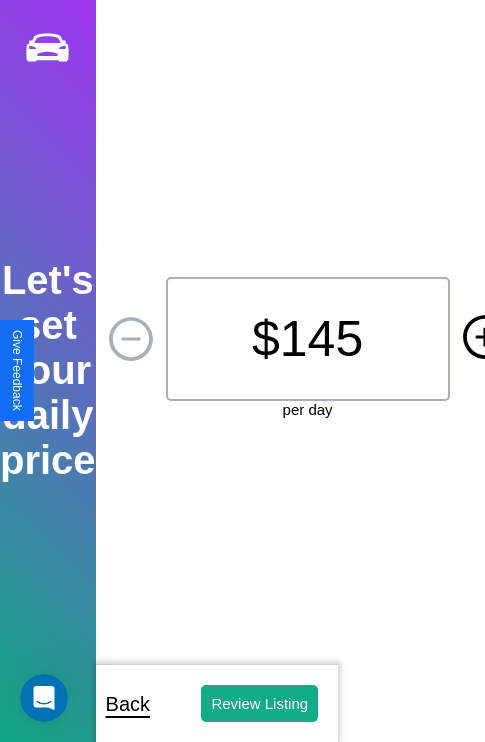 click 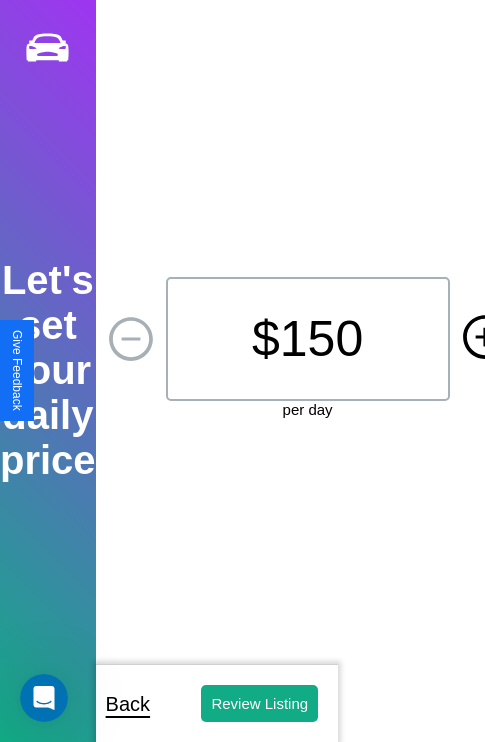 click 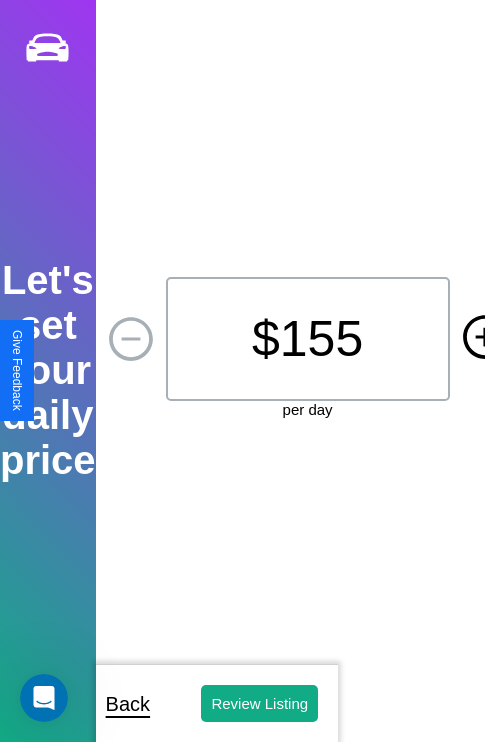 click 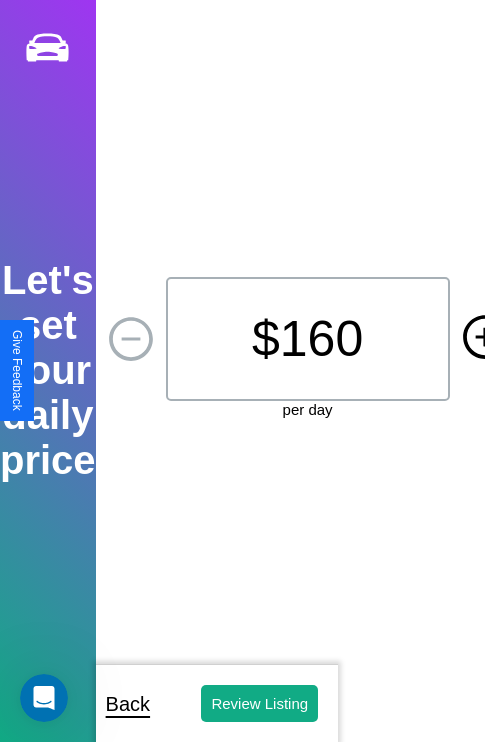 click 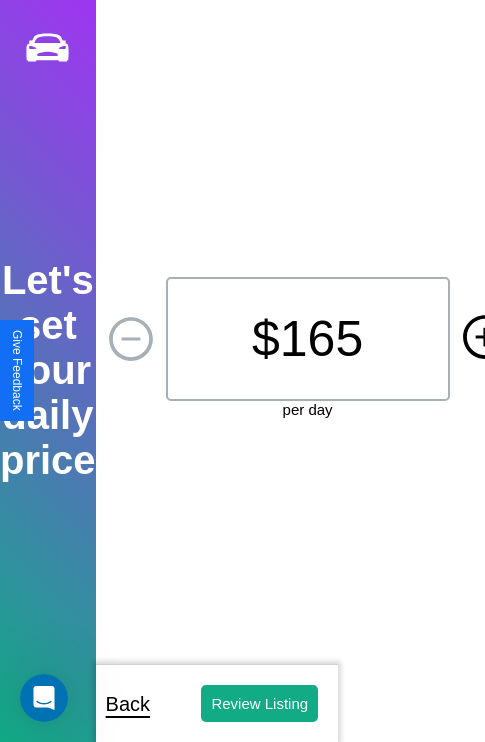 click 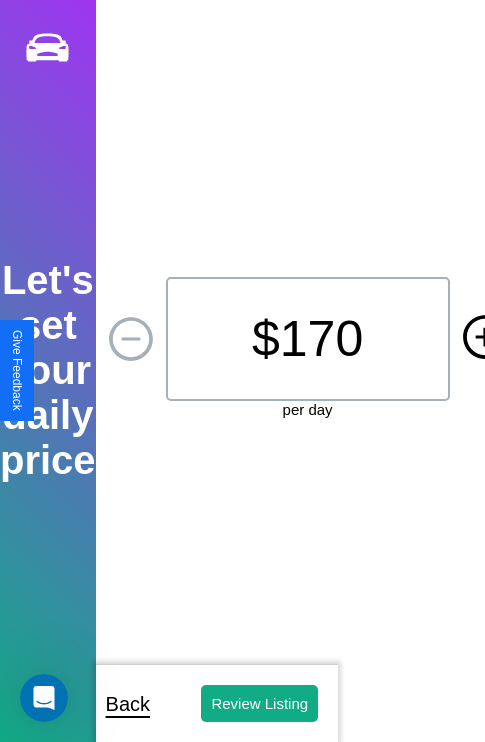 click 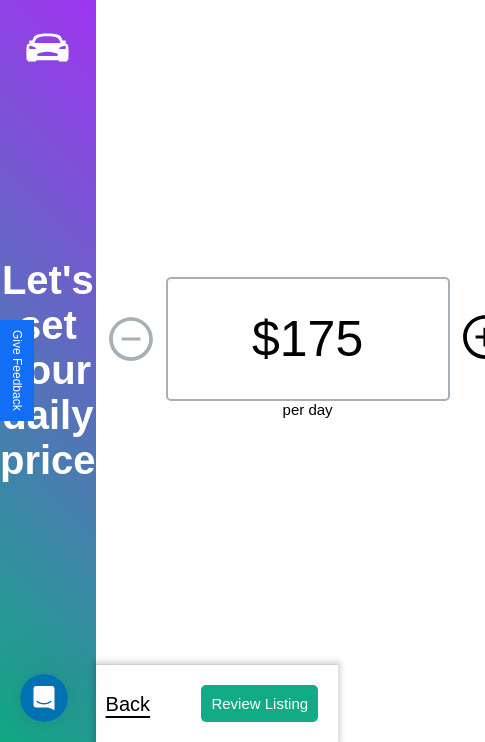 click 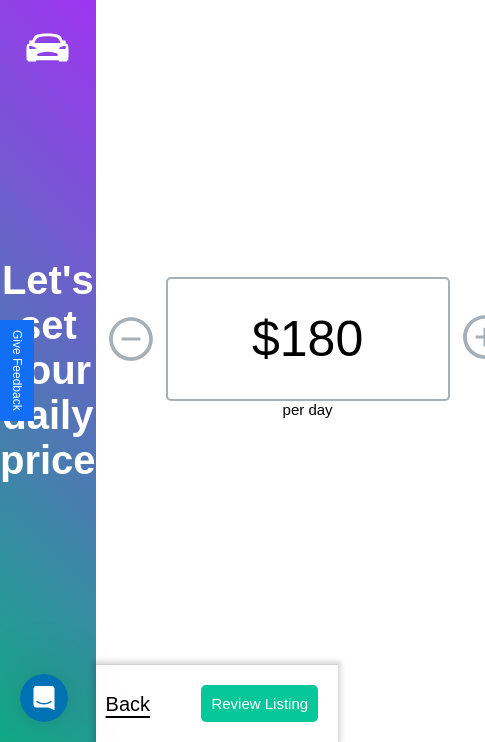 click on "Review Listing" at bounding box center (259, 703) 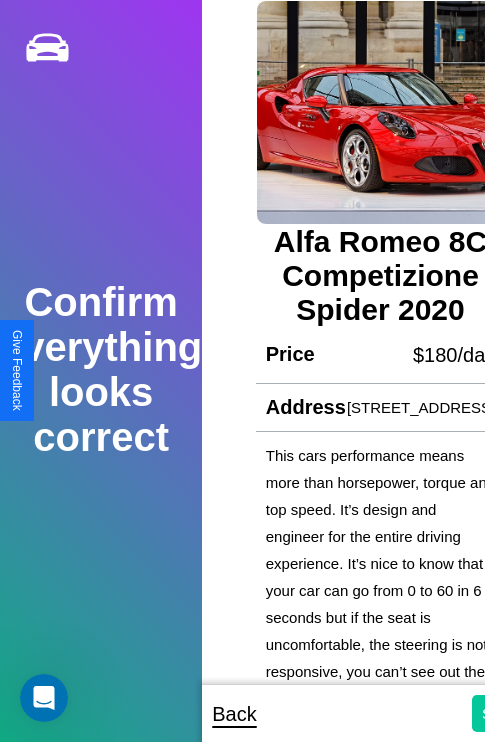 click on "Submit" at bounding box center [505, 713] 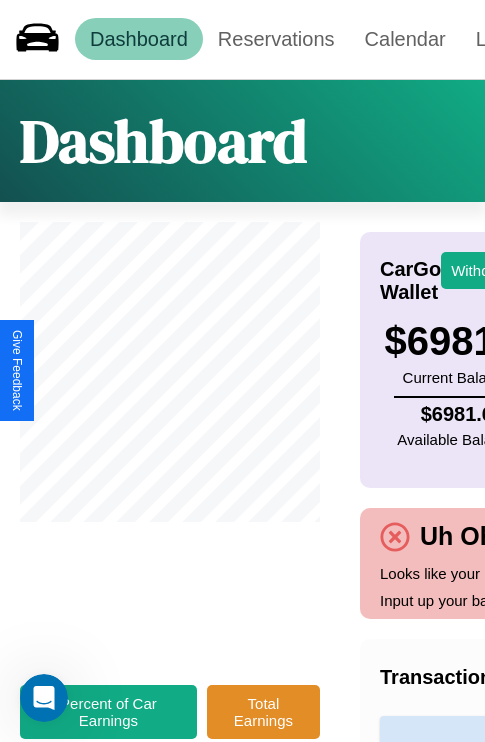 scroll, scrollTop: 0, scrollLeft: 243, axis: horizontal 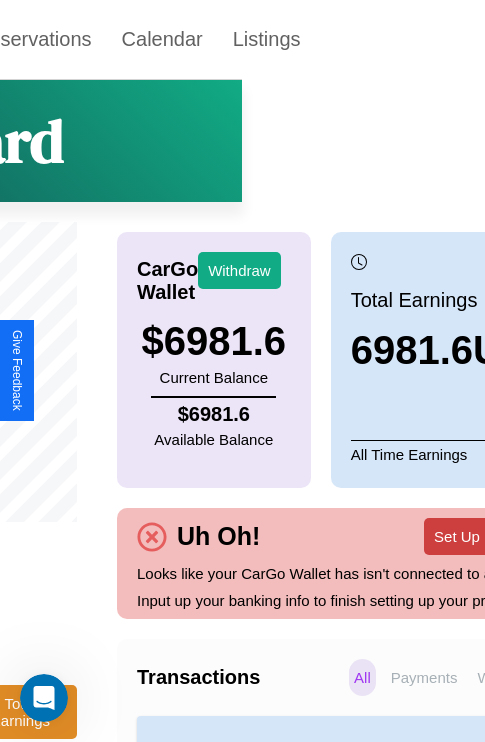 click on "Set Up Bank Info" at bounding box center (490, 536) 